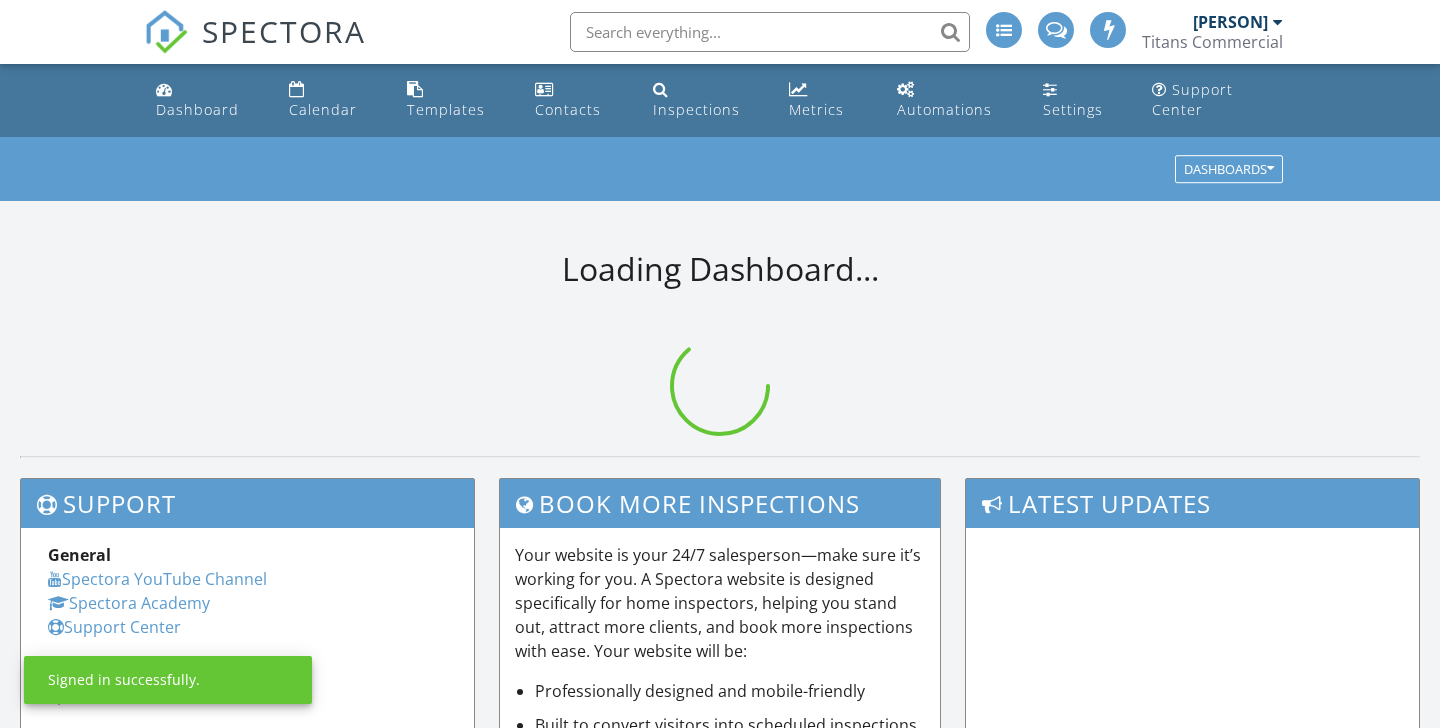 scroll, scrollTop: 0, scrollLeft: 0, axis: both 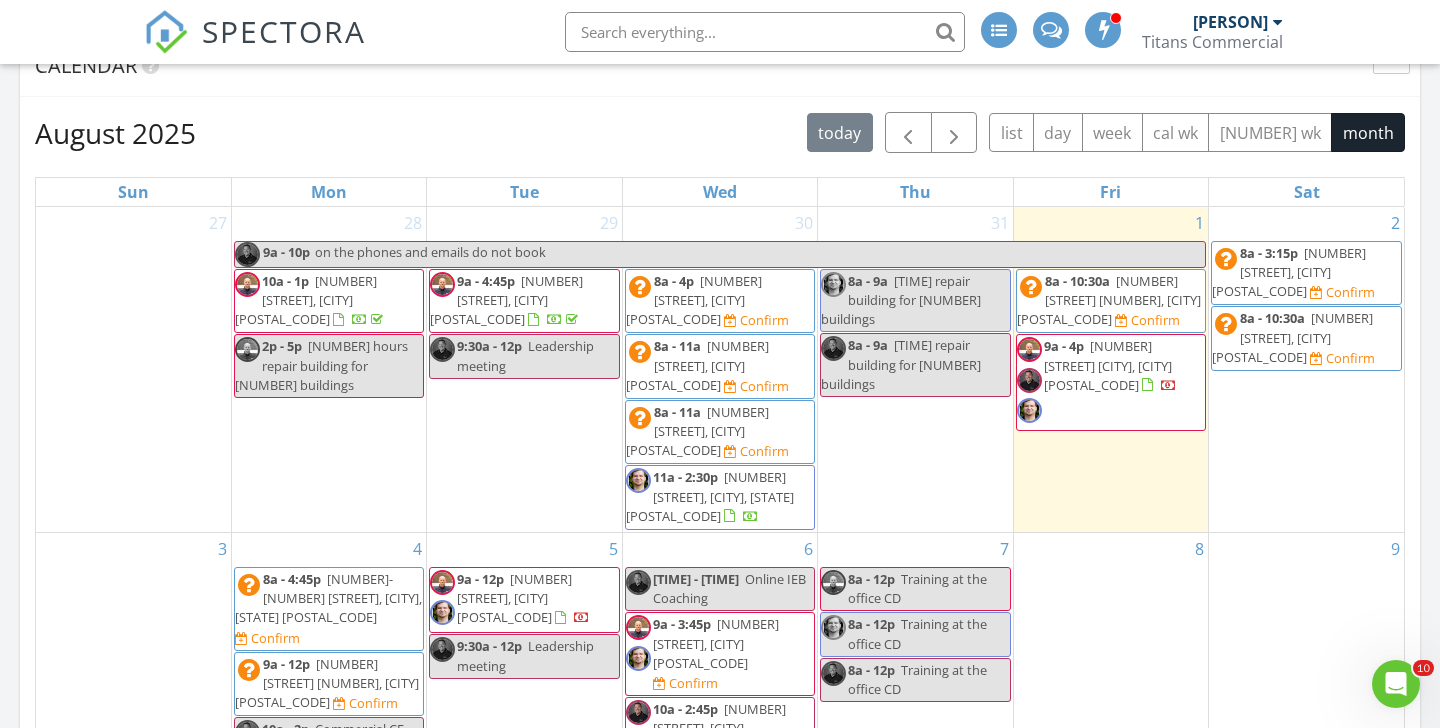 click on "1718 N Winnetka Ave, Dallas 75208" at bounding box center (710, 496) 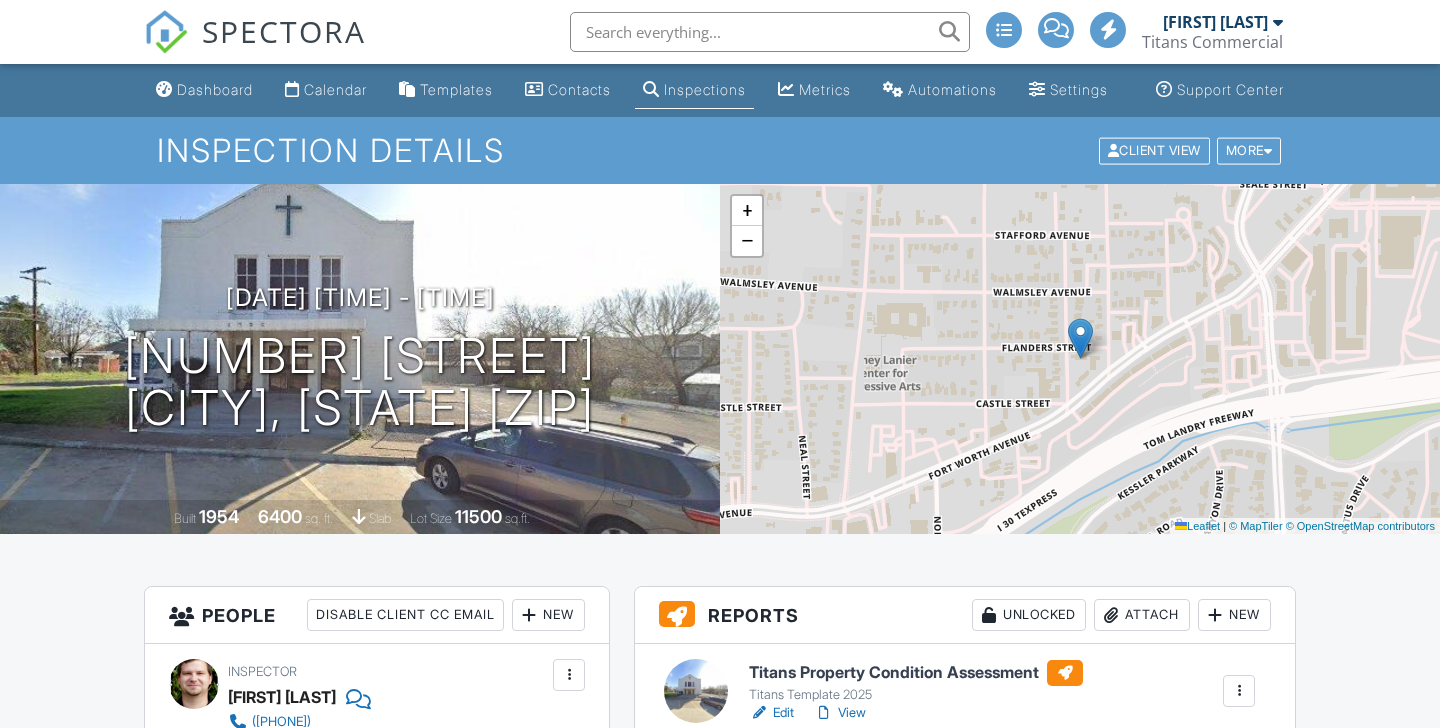 scroll, scrollTop: 324, scrollLeft: 0, axis: vertical 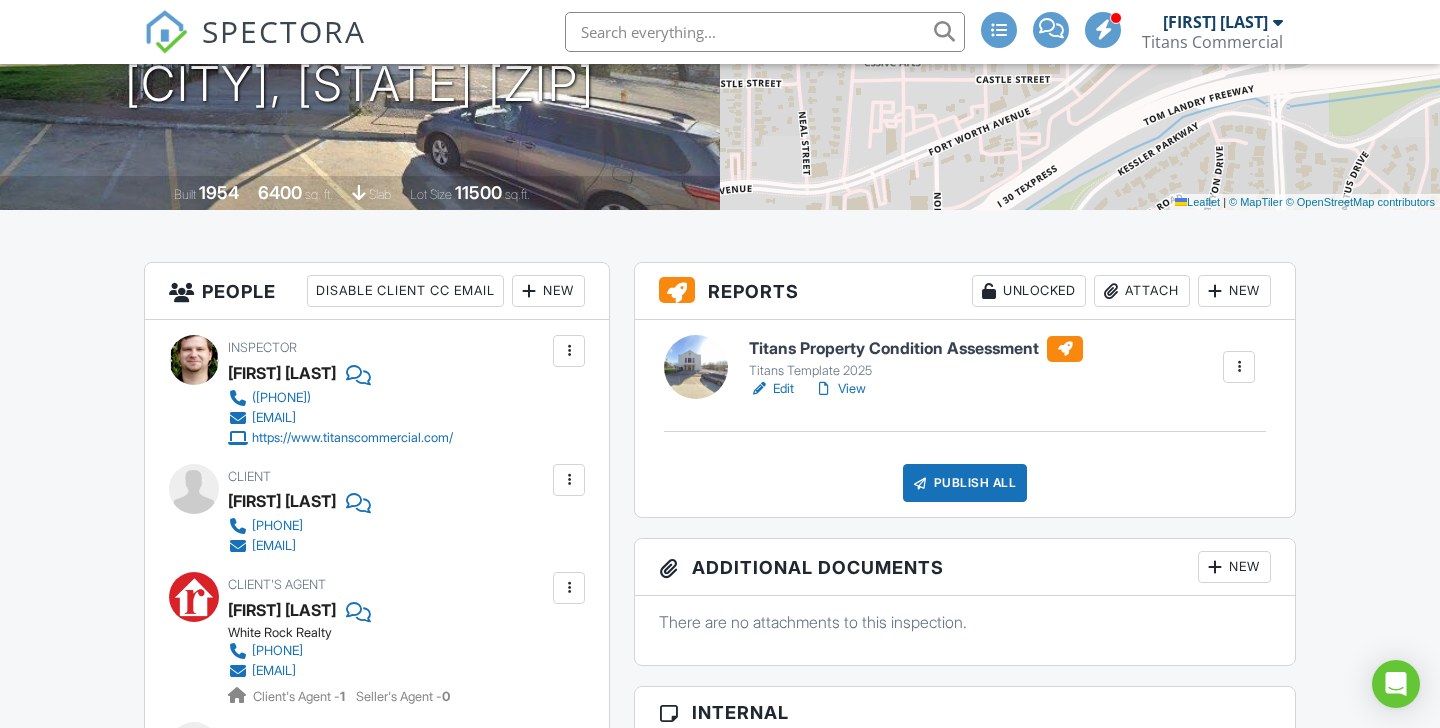 click on "View" at bounding box center [840, 389] 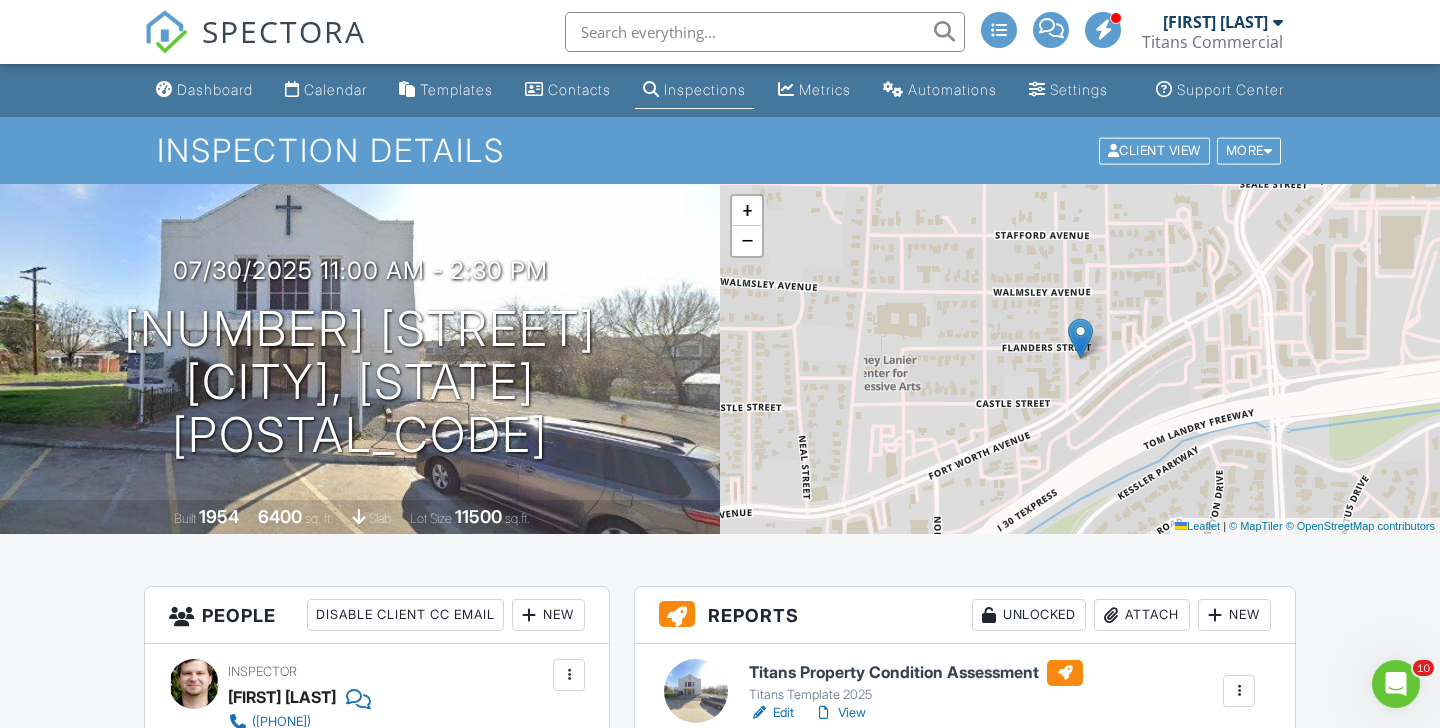 scroll, scrollTop: 0, scrollLeft: 0, axis: both 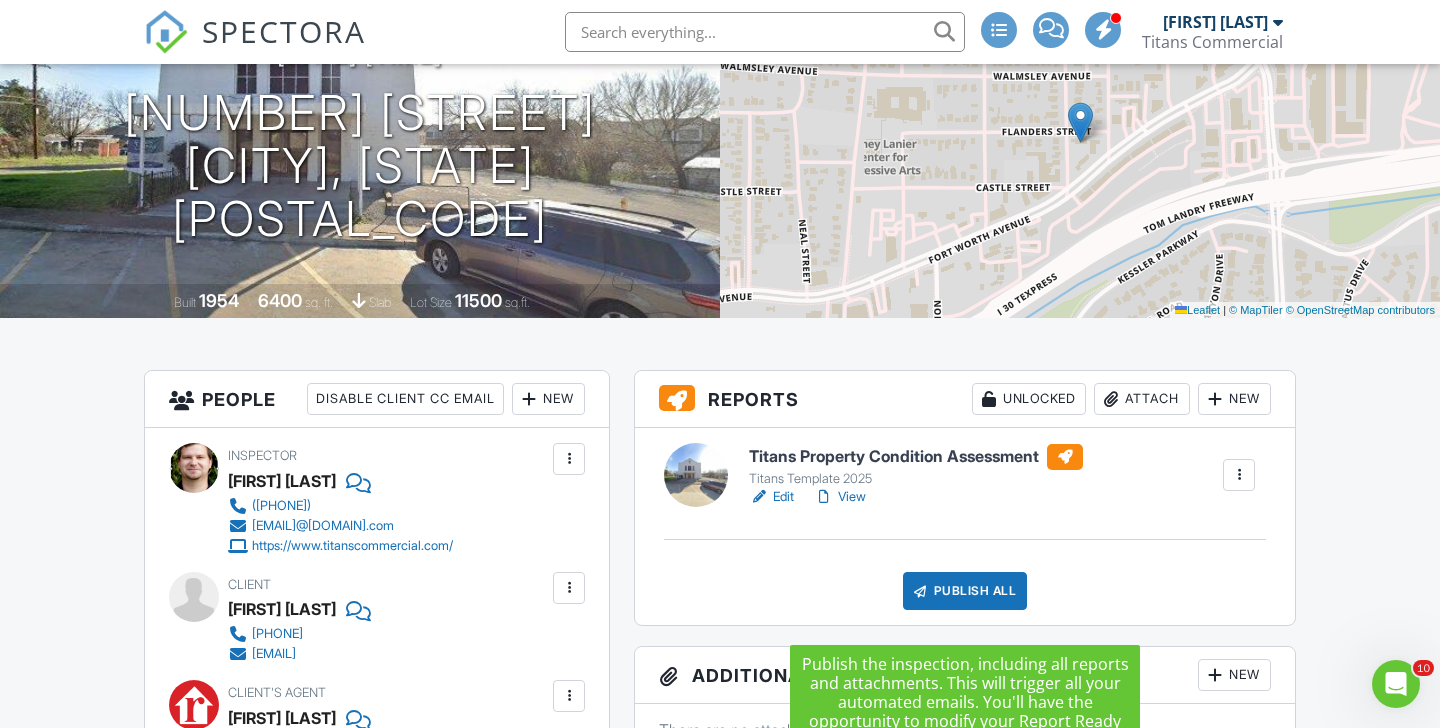 click on "Publish All" at bounding box center (965, 591) 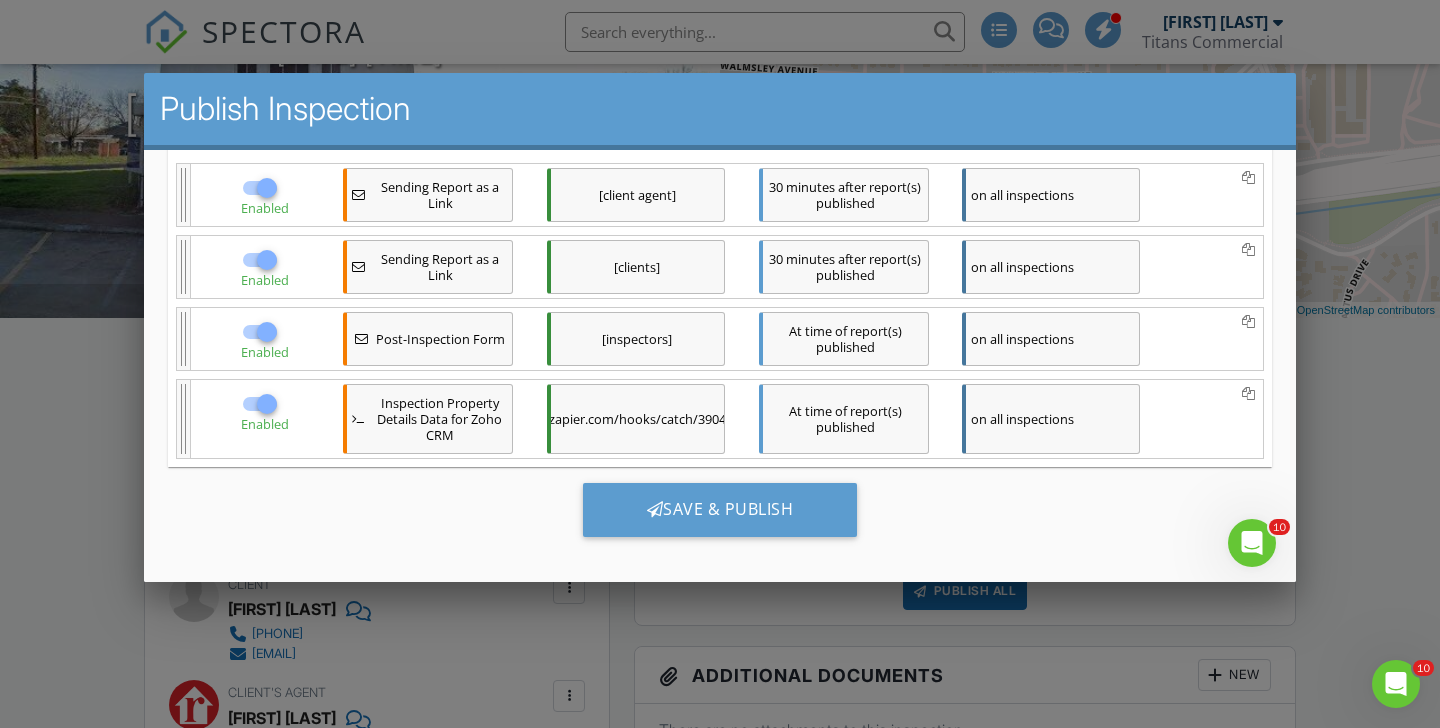 scroll, scrollTop: 0, scrollLeft: 0, axis: both 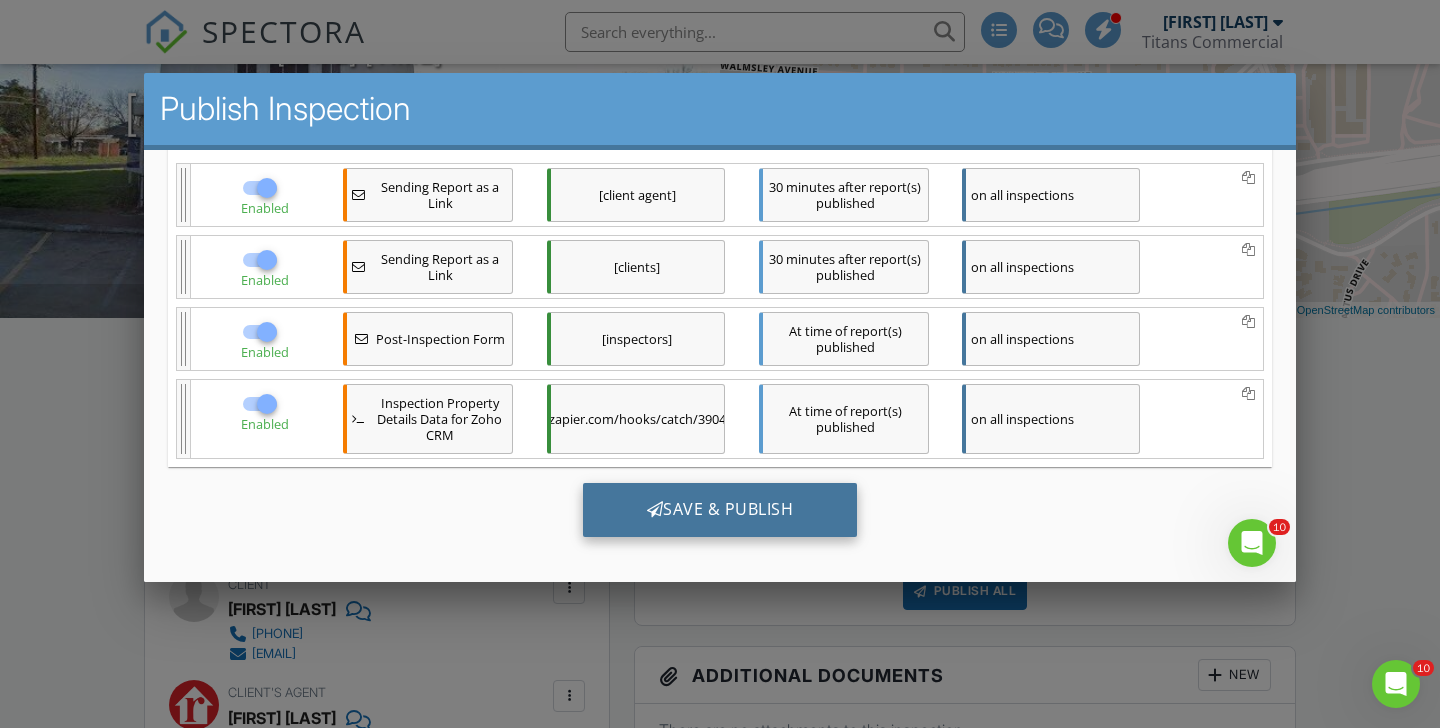 click on "Save & Publish" at bounding box center (720, 509) 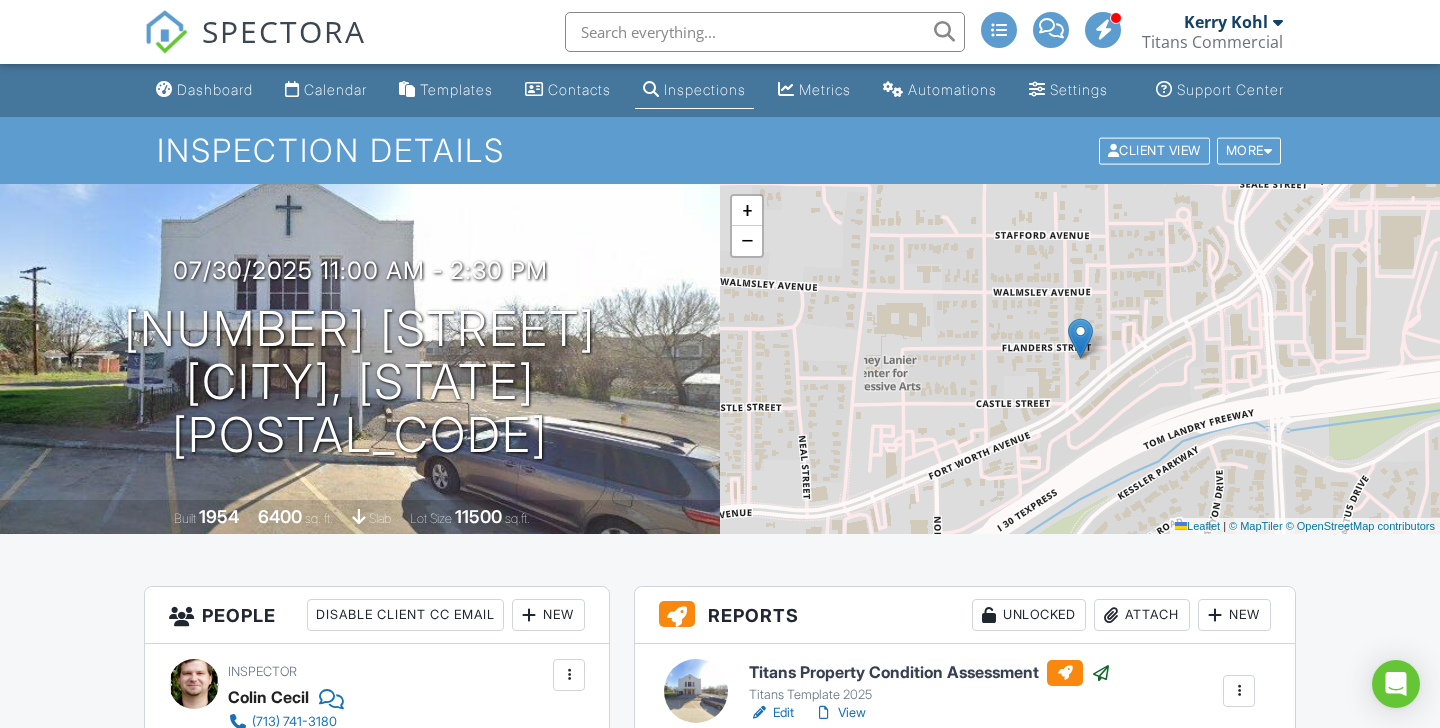 click on "Calendar" at bounding box center (335, 89) 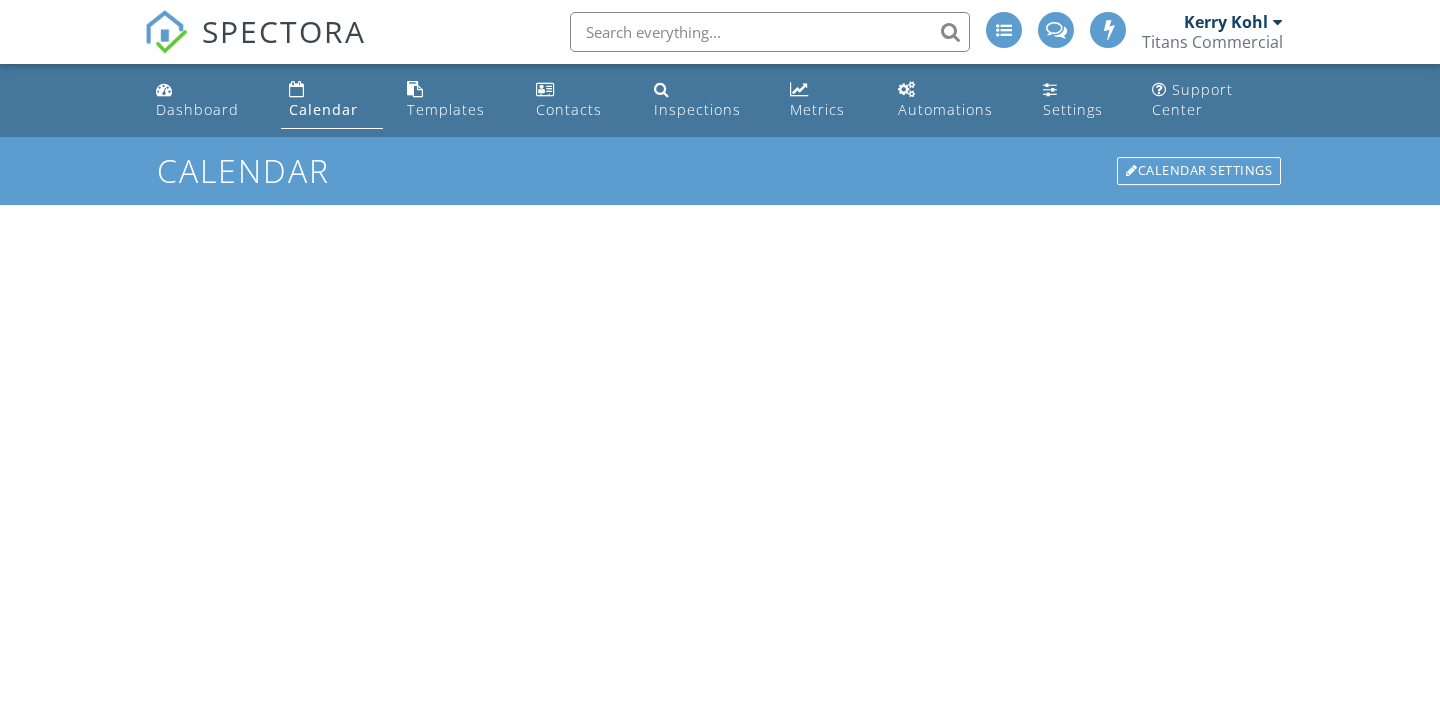 scroll, scrollTop: 0, scrollLeft: 0, axis: both 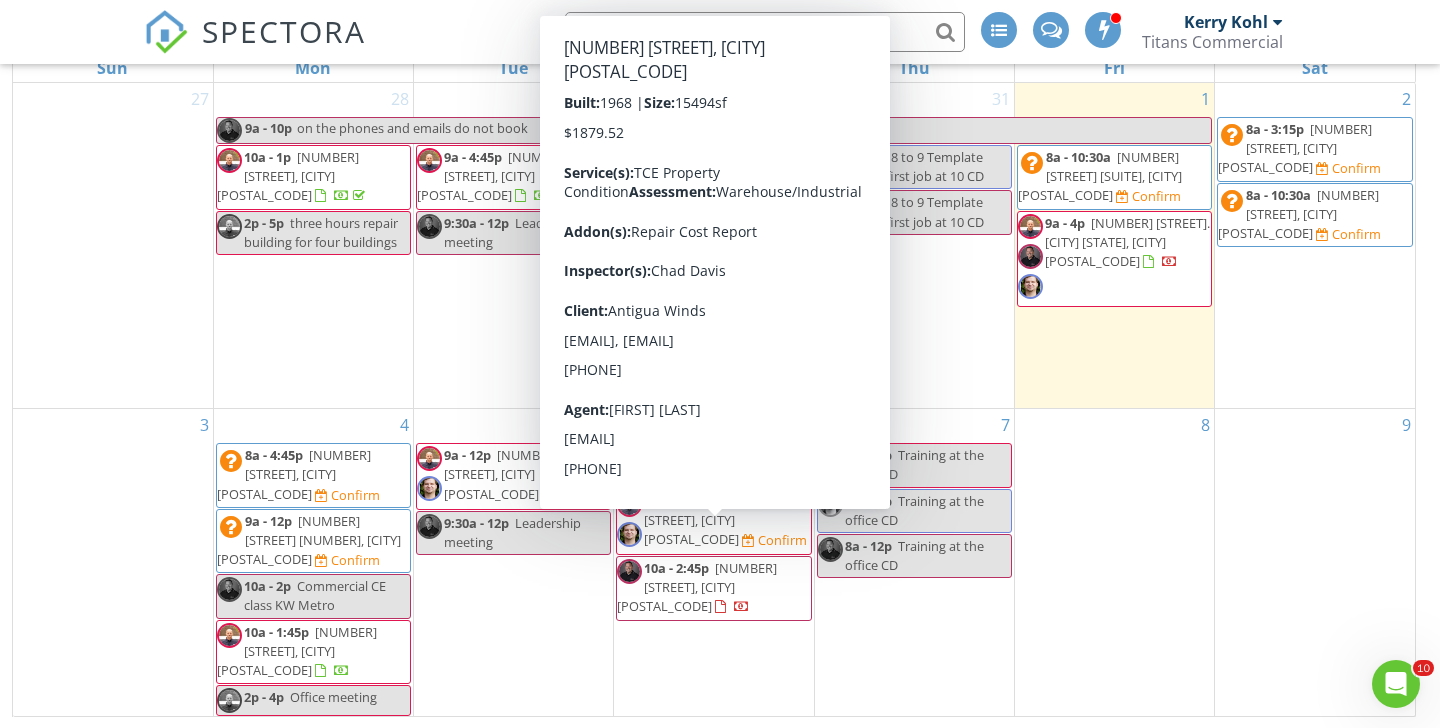 click on "4415 Dividend Dr, San Antonio 78219" at bounding box center (697, 587) 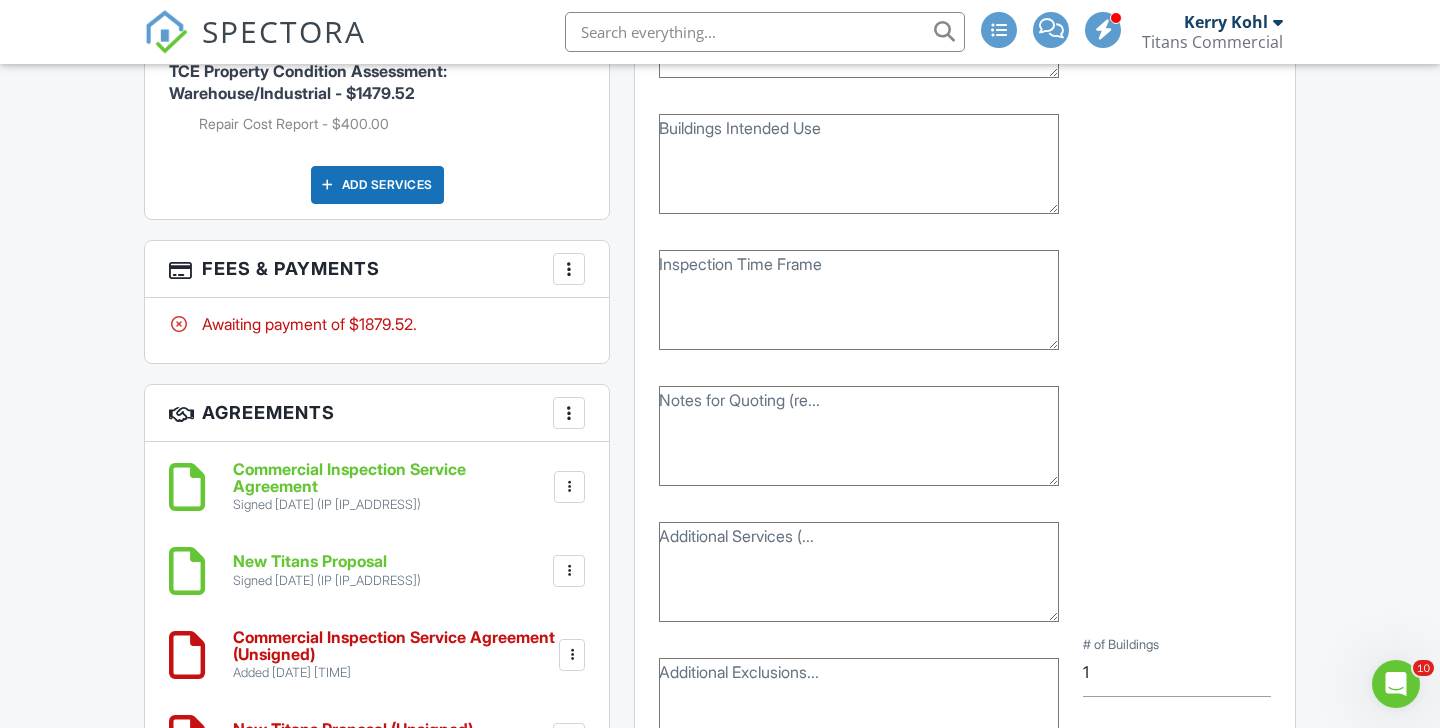 scroll, scrollTop: 1404, scrollLeft: 0, axis: vertical 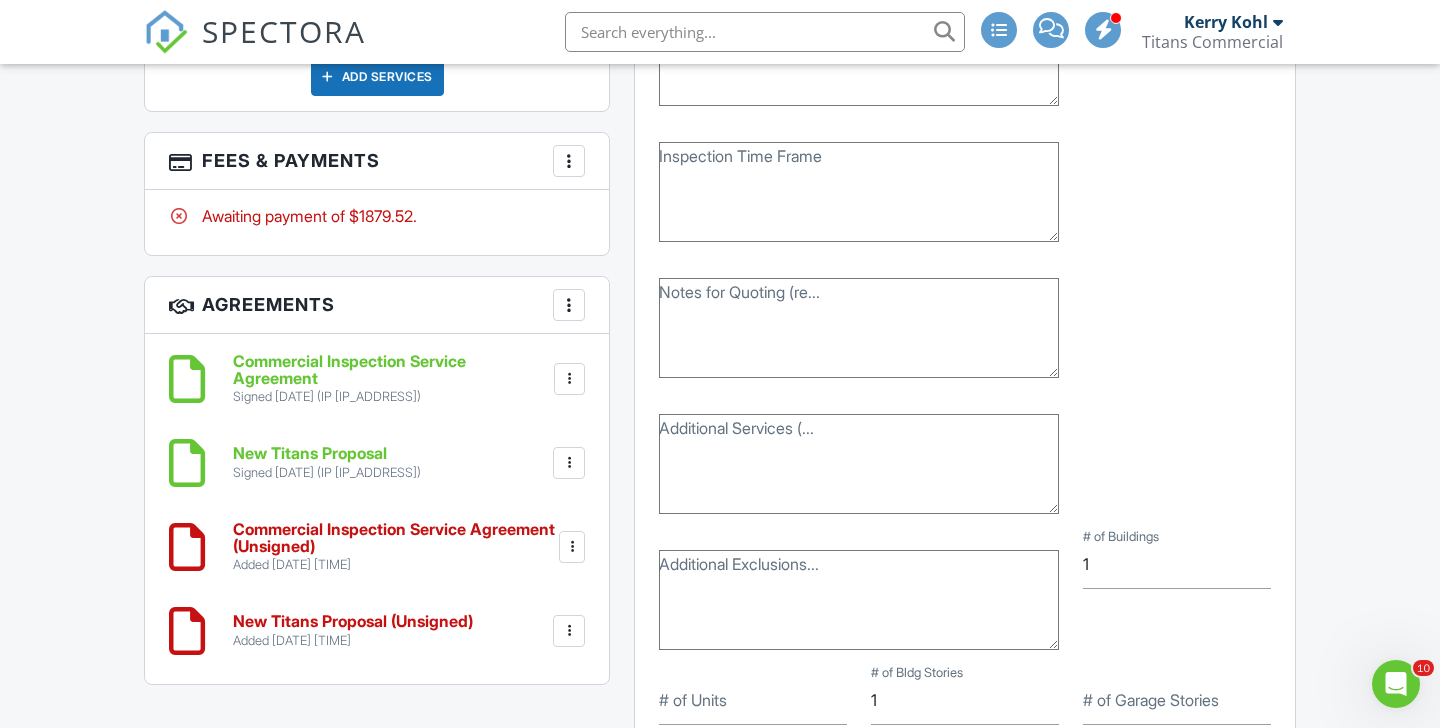 click at bounding box center (572, 547) 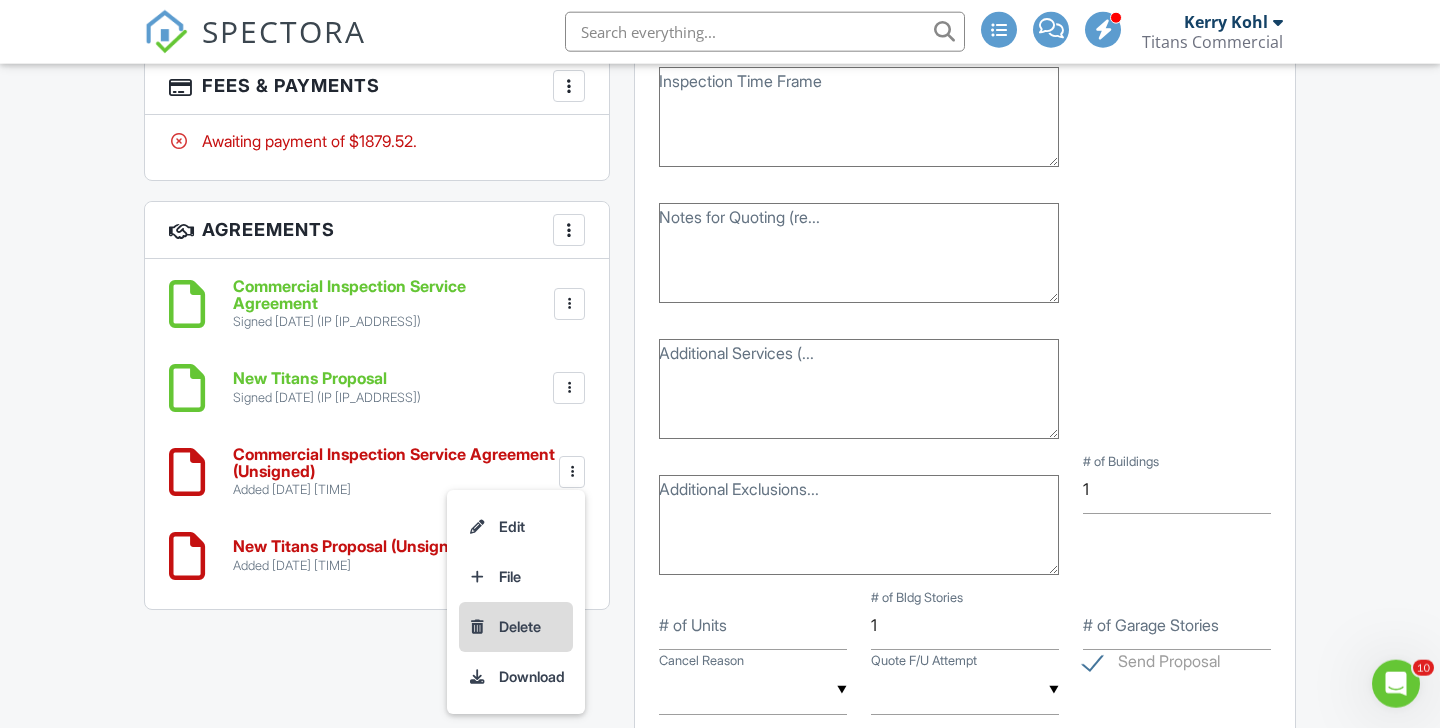 scroll, scrollTop: 1512, scrollLeft: 0, axis: vertical 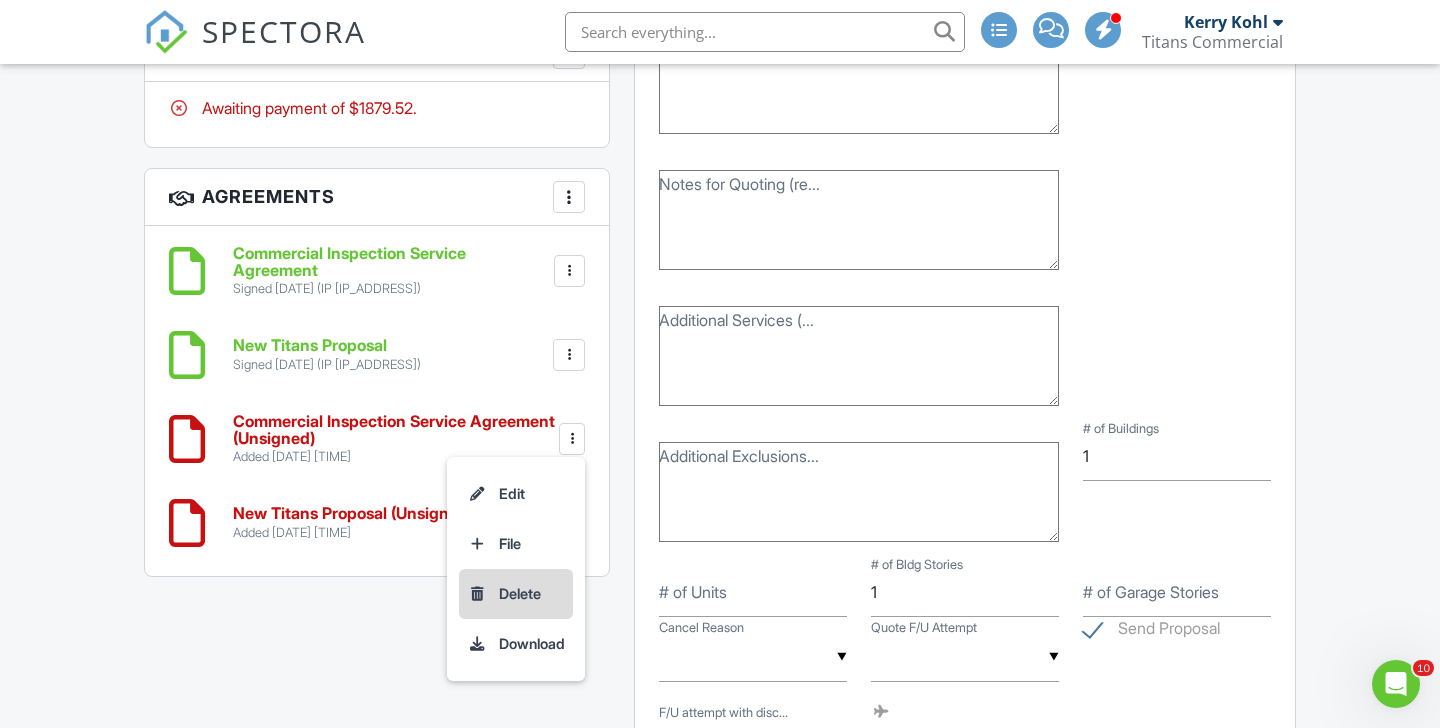 click on "Delete" at bounding box center (516, 594) 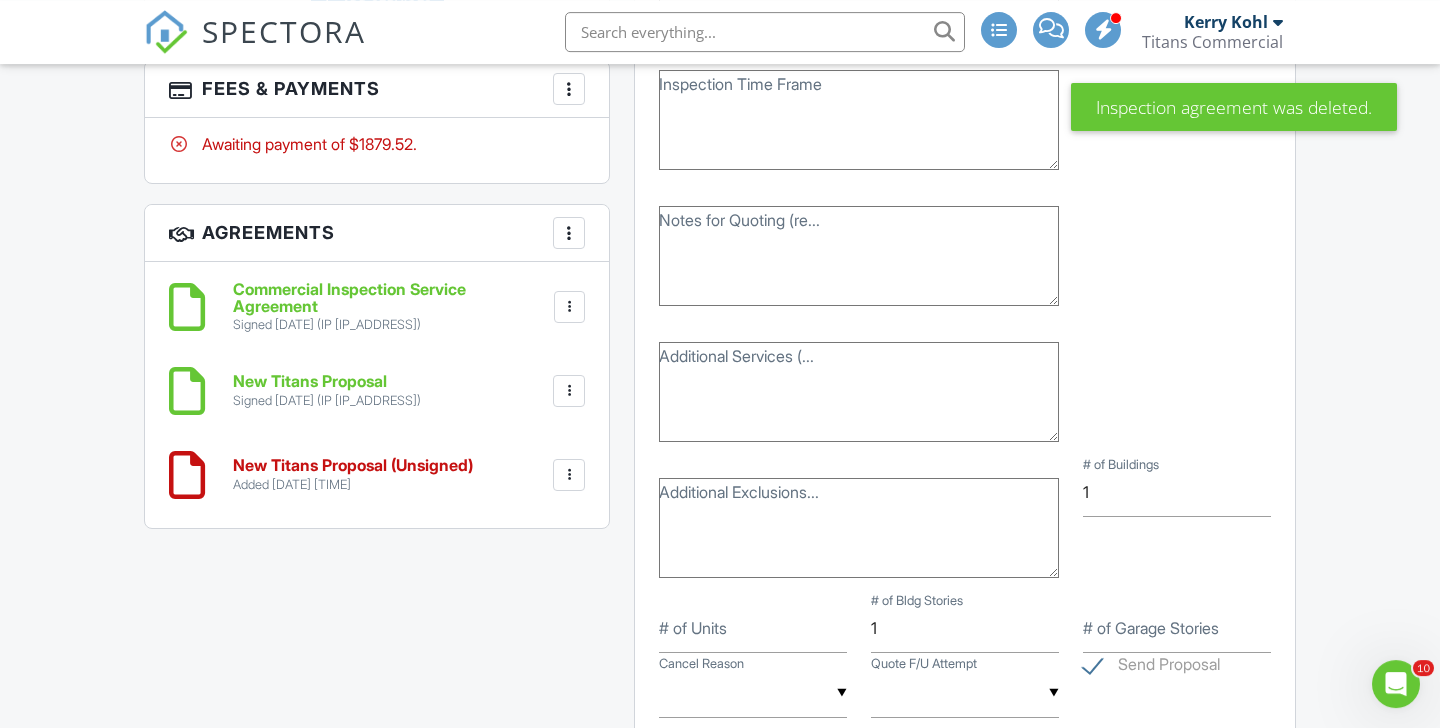 scroll, scrollTop: 0, scrollLeft: 0, axis: both 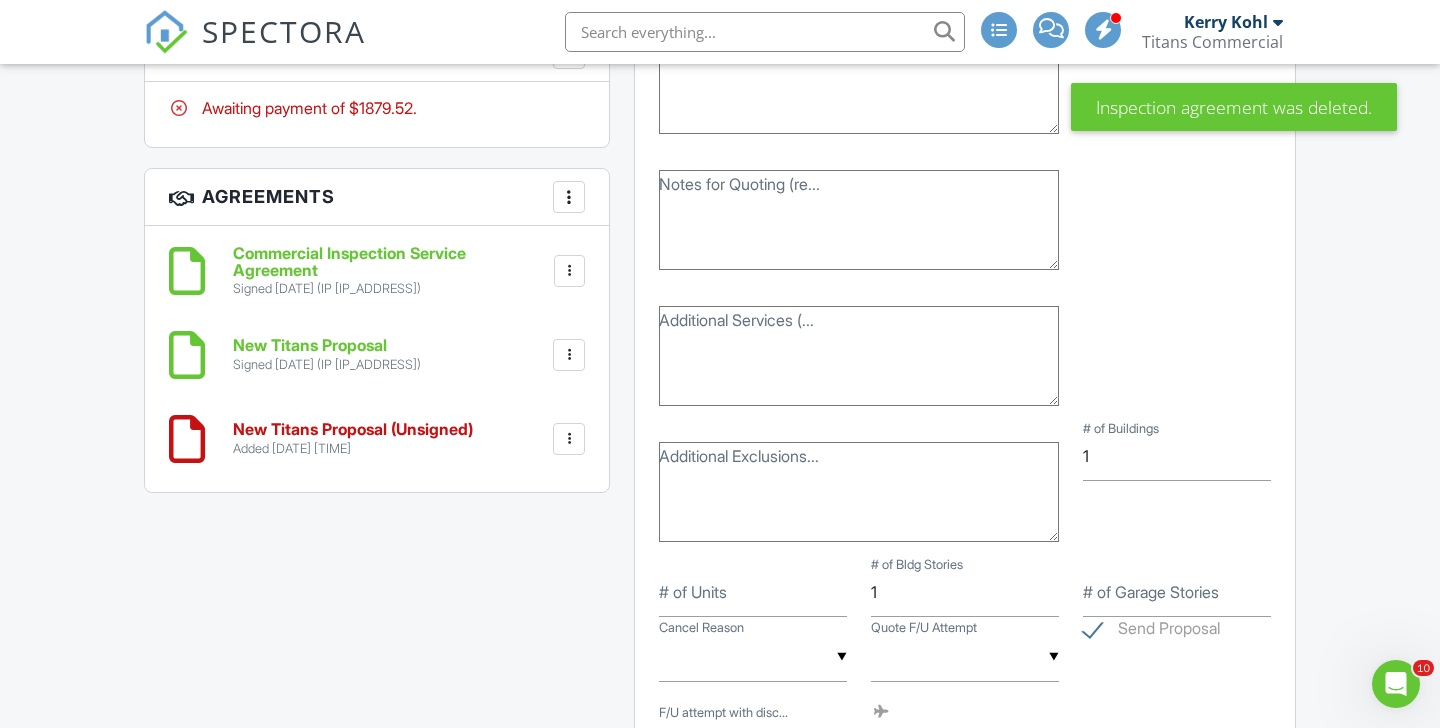 click at bounding box center (569, 439) 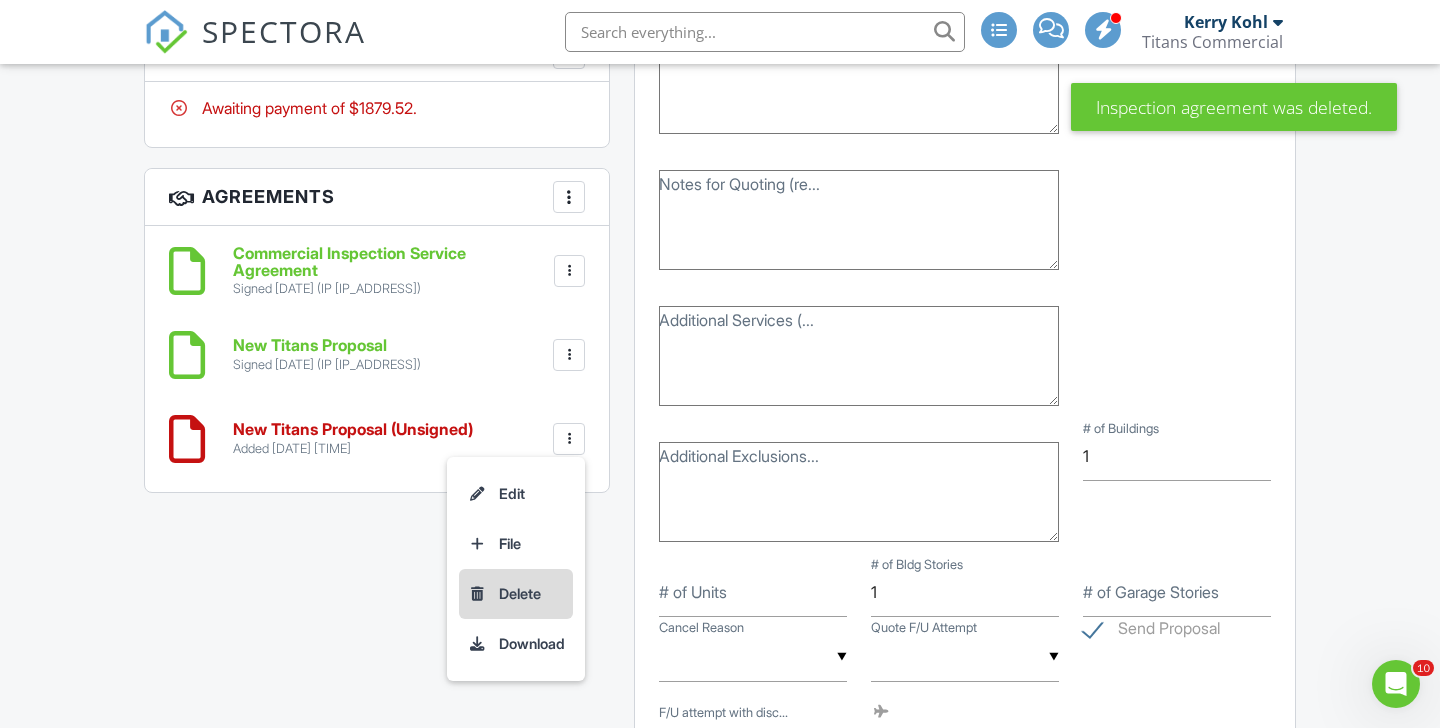 click on "Delete" at bounding box center [516, 594] 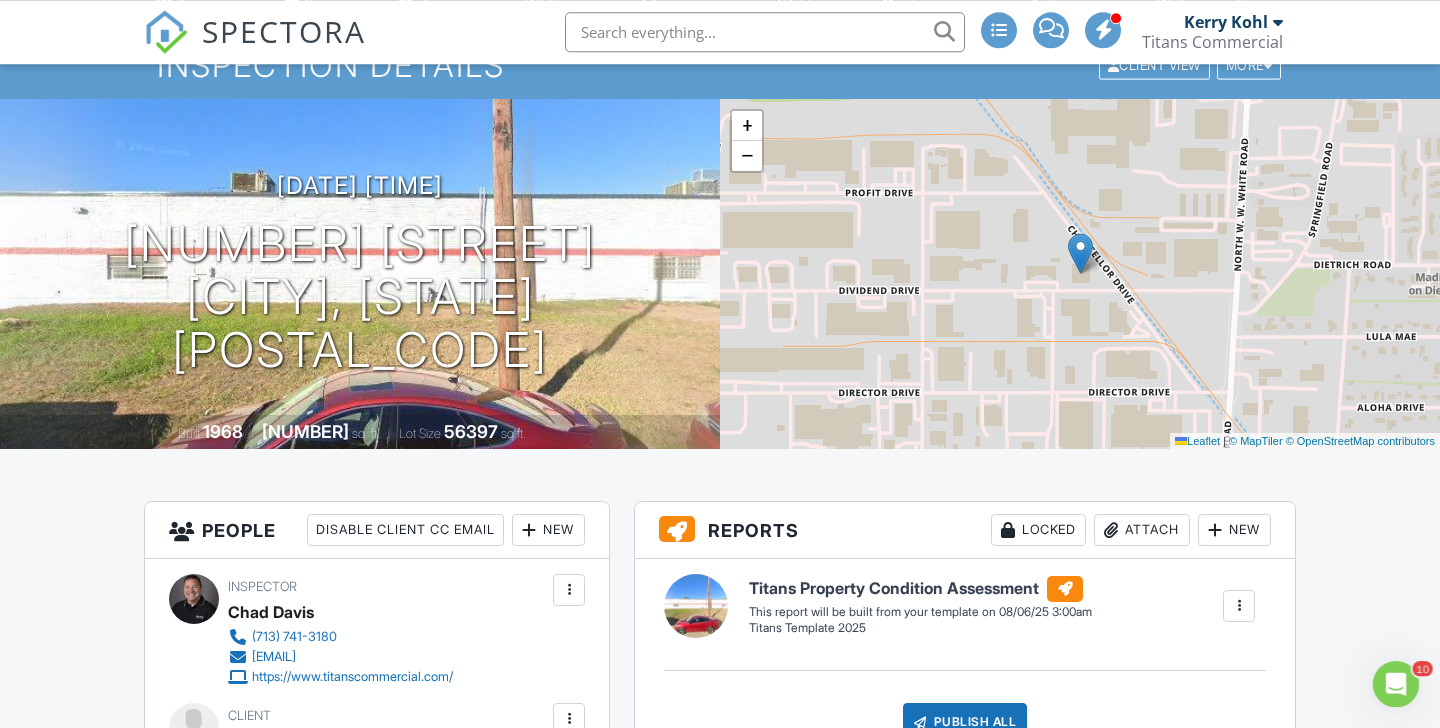 scroll, scrollTop: 0, scrollLeft: 0, axis: both 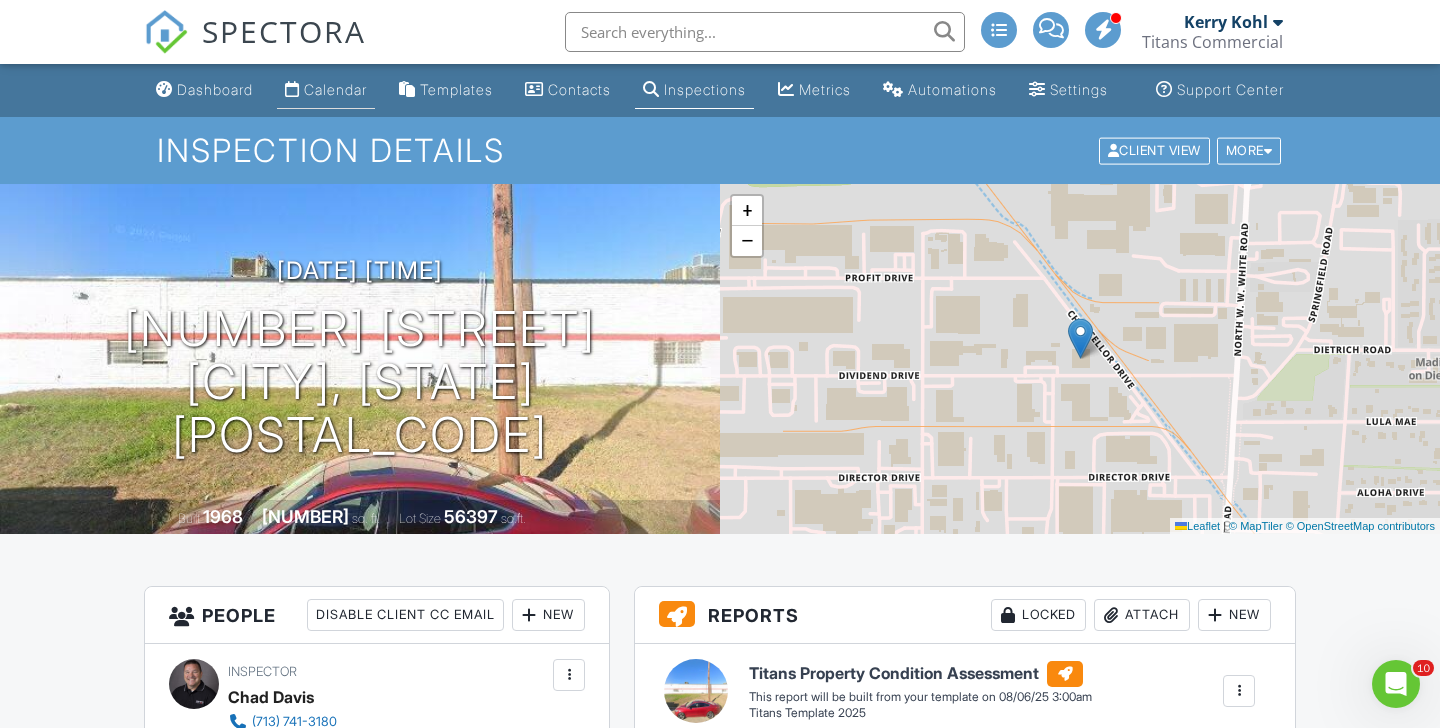 click on "Calendar" at bounding box center [335, 89] 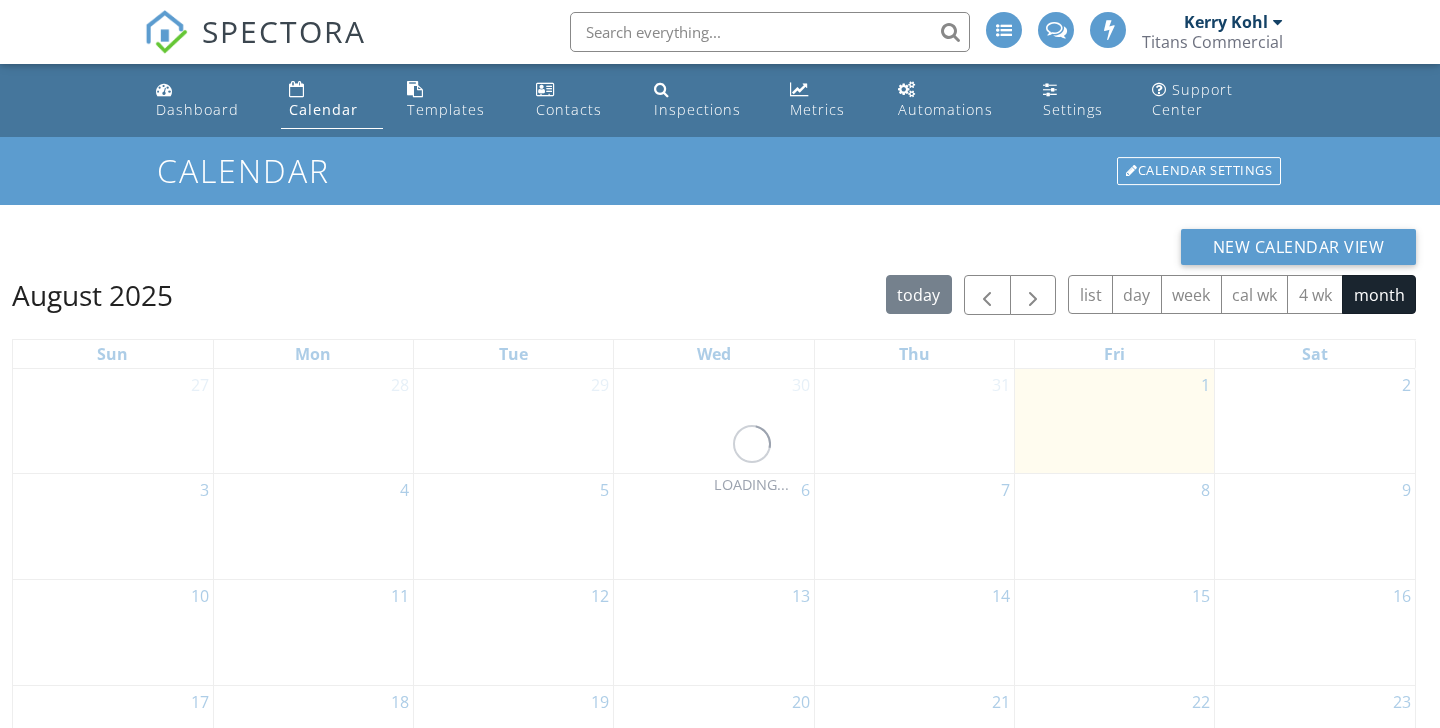 scroll, scrollTop: 0, scrollLeft: 0, axis: both 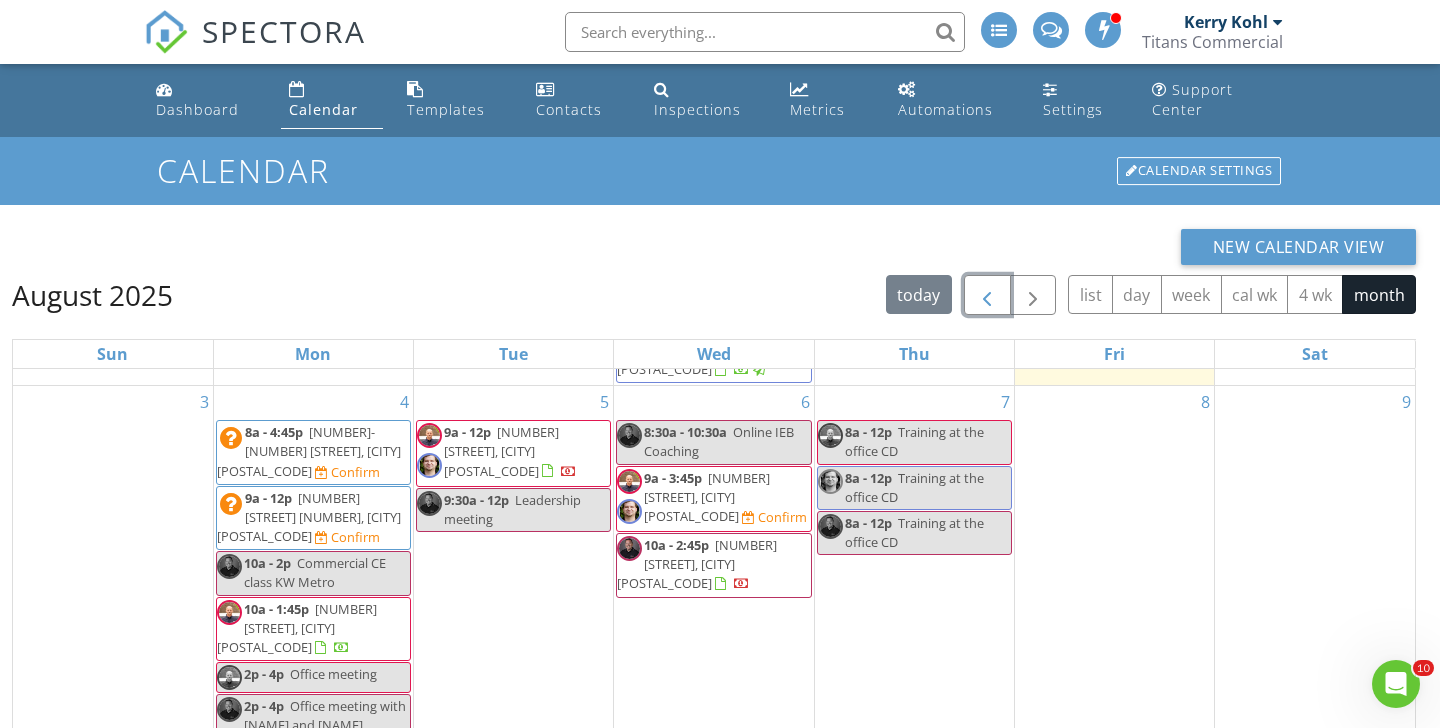 click at bounding box center (987, 296) 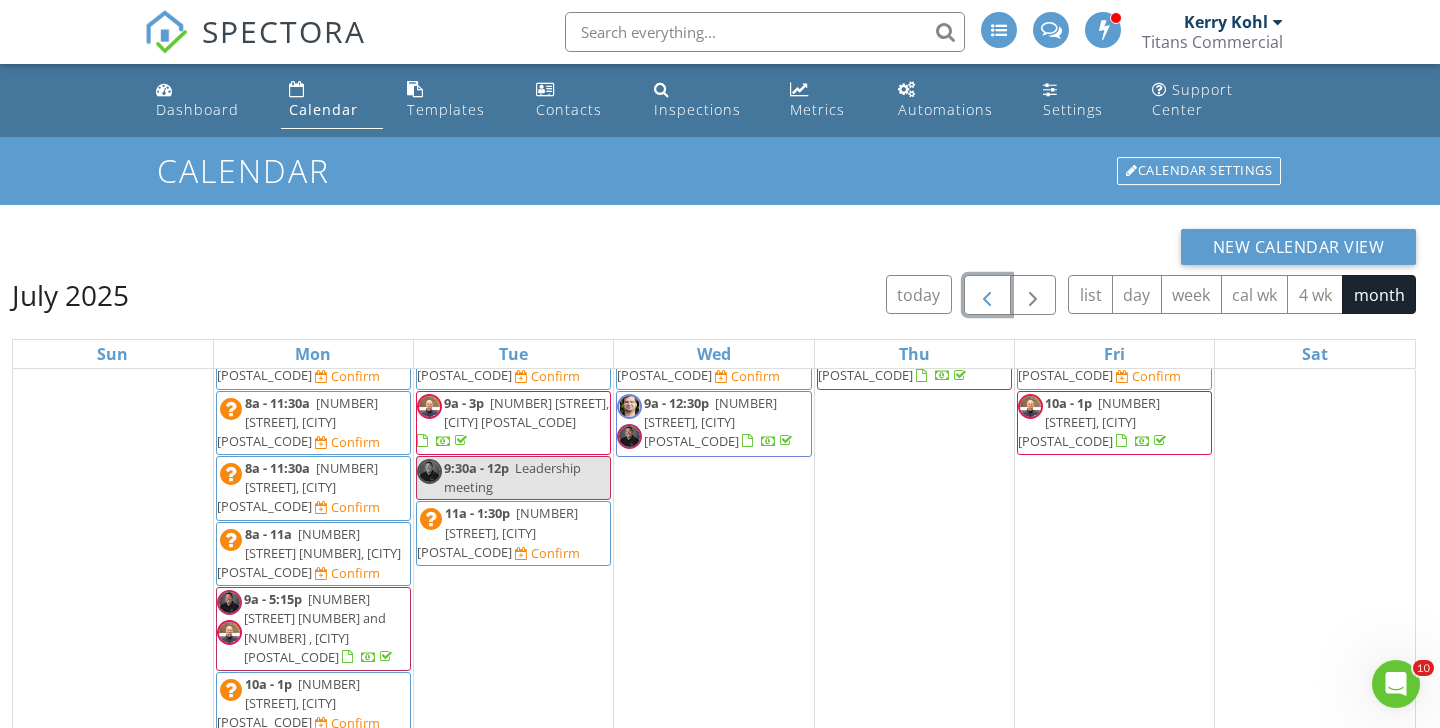scroll, scrollTop: 756, scrollLeft: 0, axis: vertical 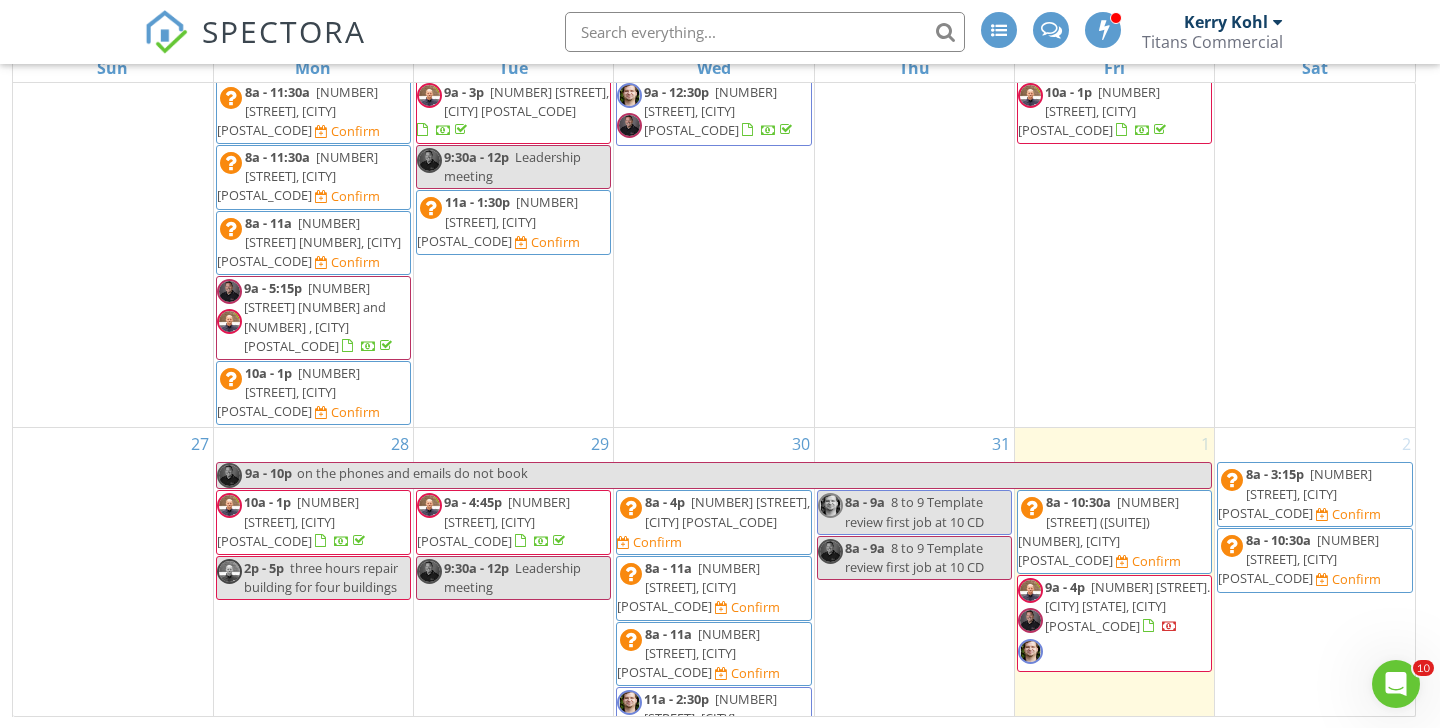 click on "[TIME] - [TIME]
[NUMBER] [STREET]. [CITY] [STATE], [CITY] [POSTAL_CODE]" at bounding box center [1114, 623] 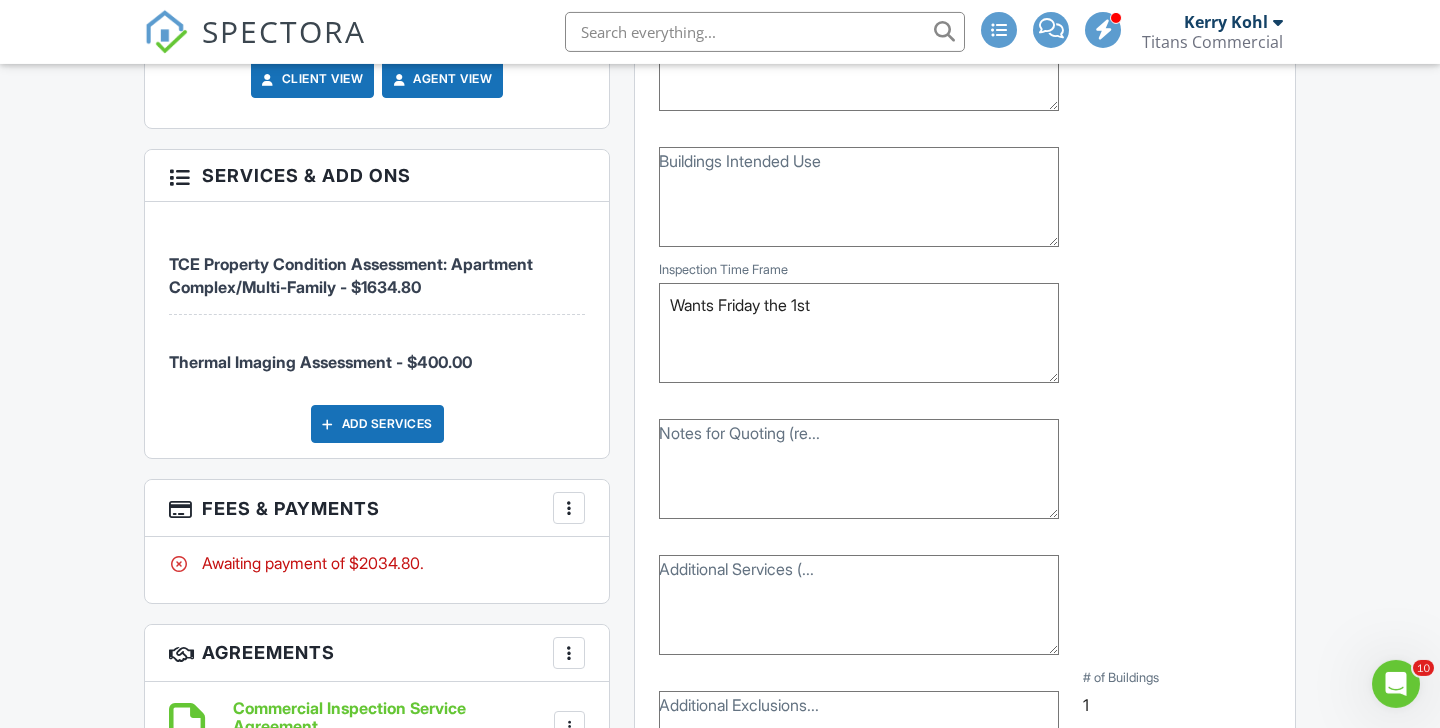 scroll, scrollTop: 1404, scrollLeft: 0, axis: vertical 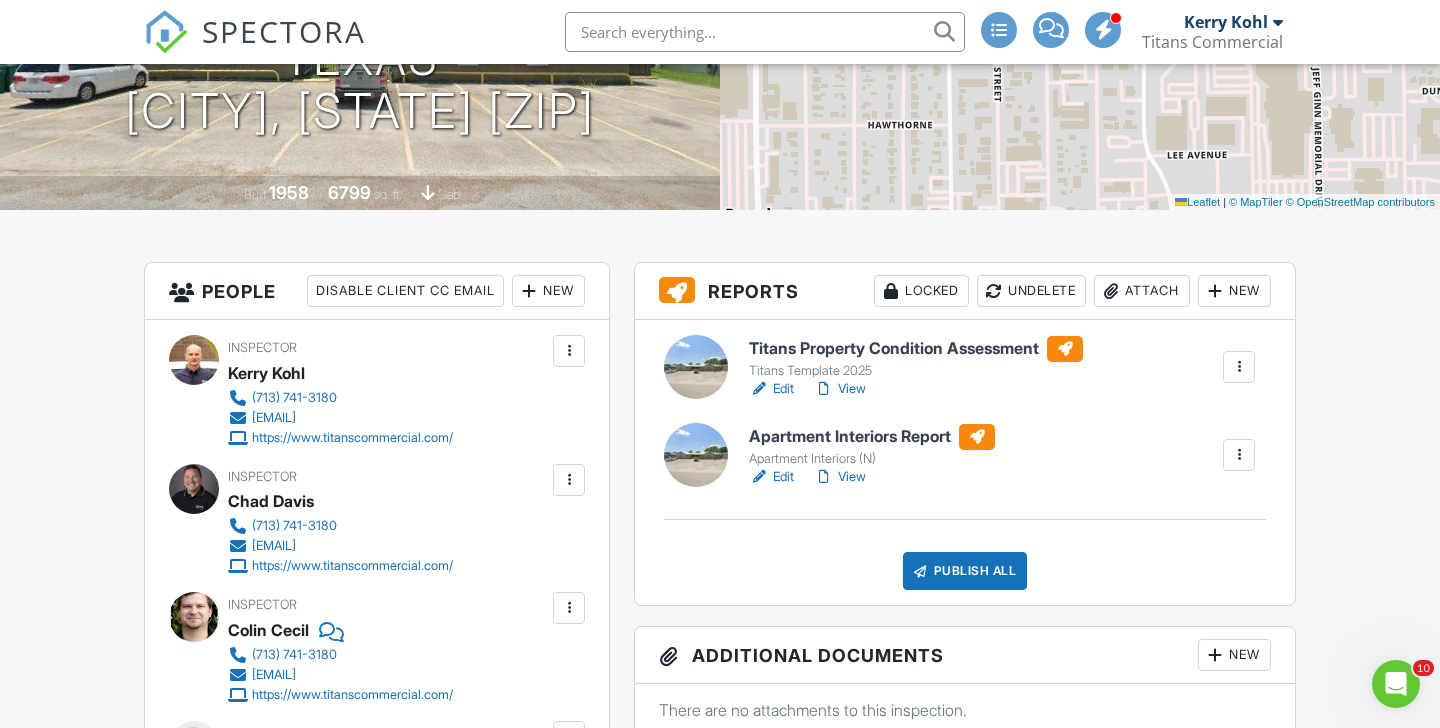 click on "Edit" at bounding box center (771, 389) 